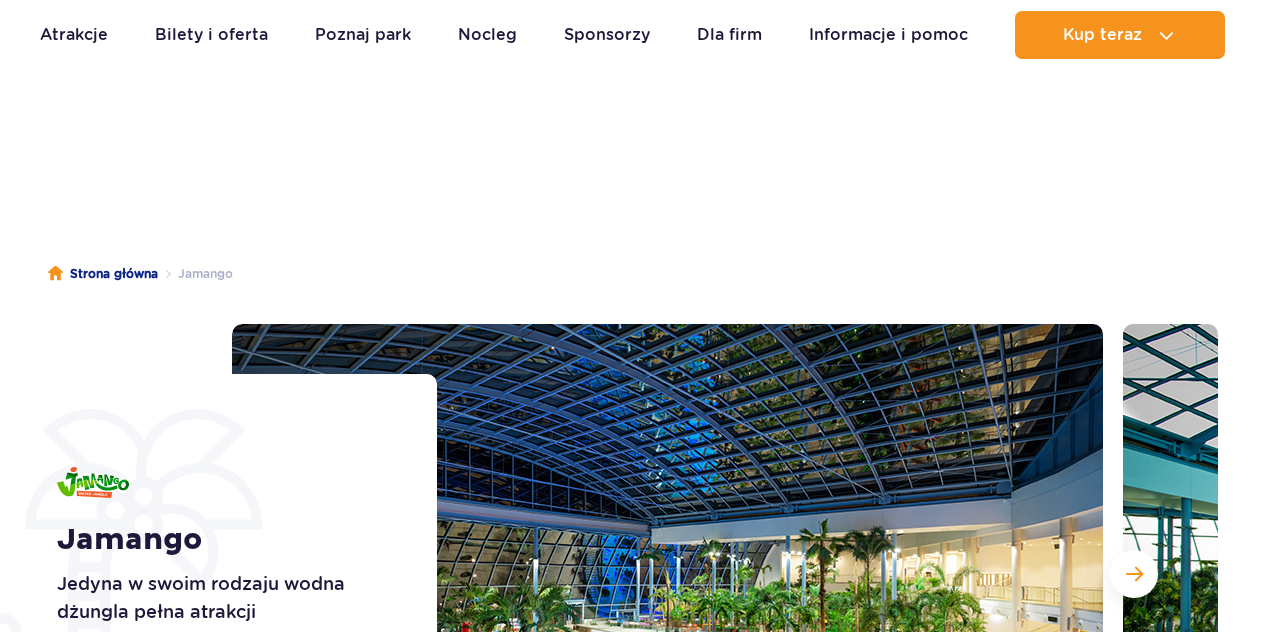 scroll, scrollTop: 200, scrollLeft: 0, axis: vertical 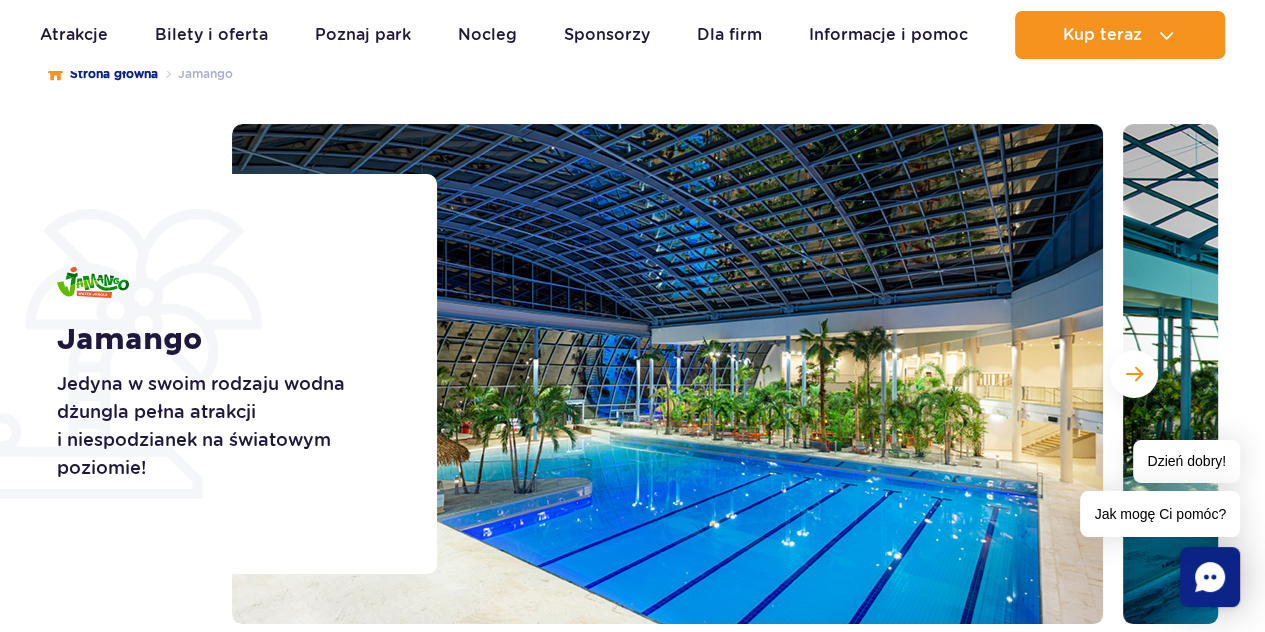 click at bounding box center [1134, 374] 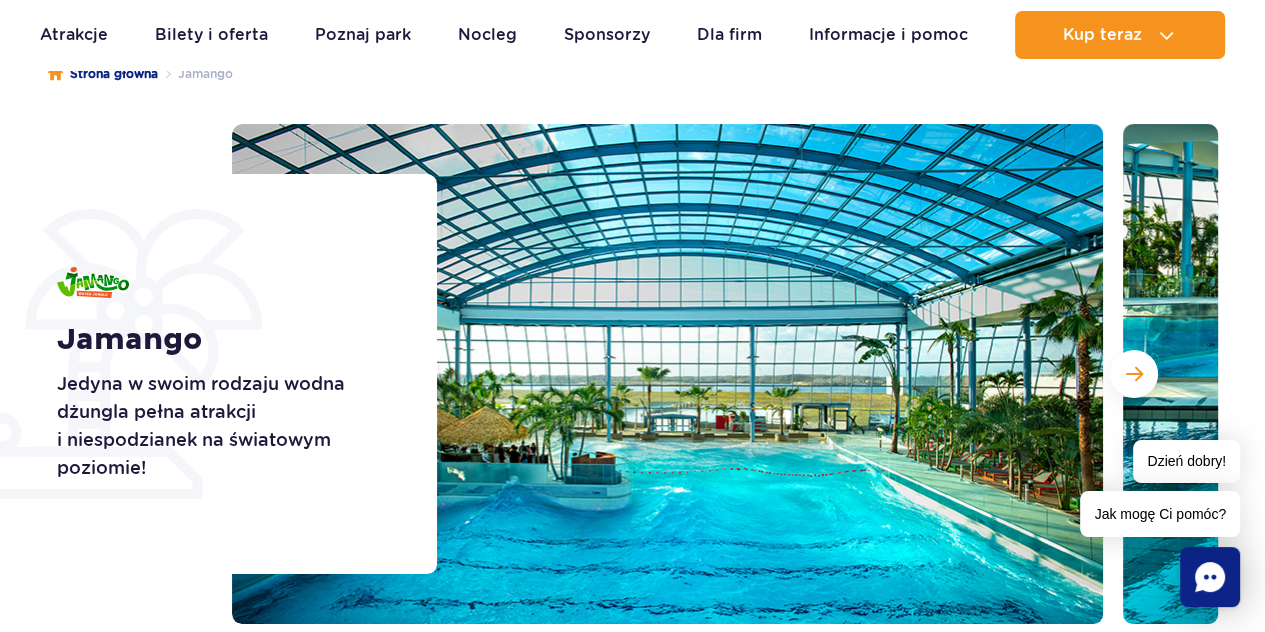 click at bounding box center (1134, 374) 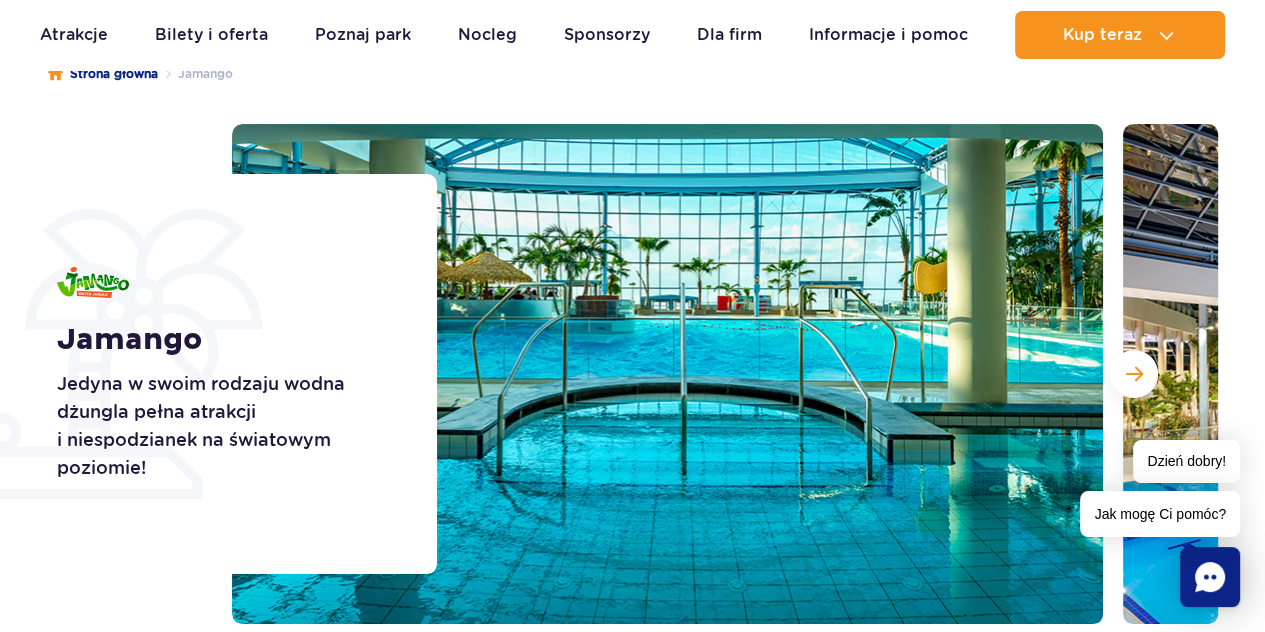 click at bounding box center (1134, 374) 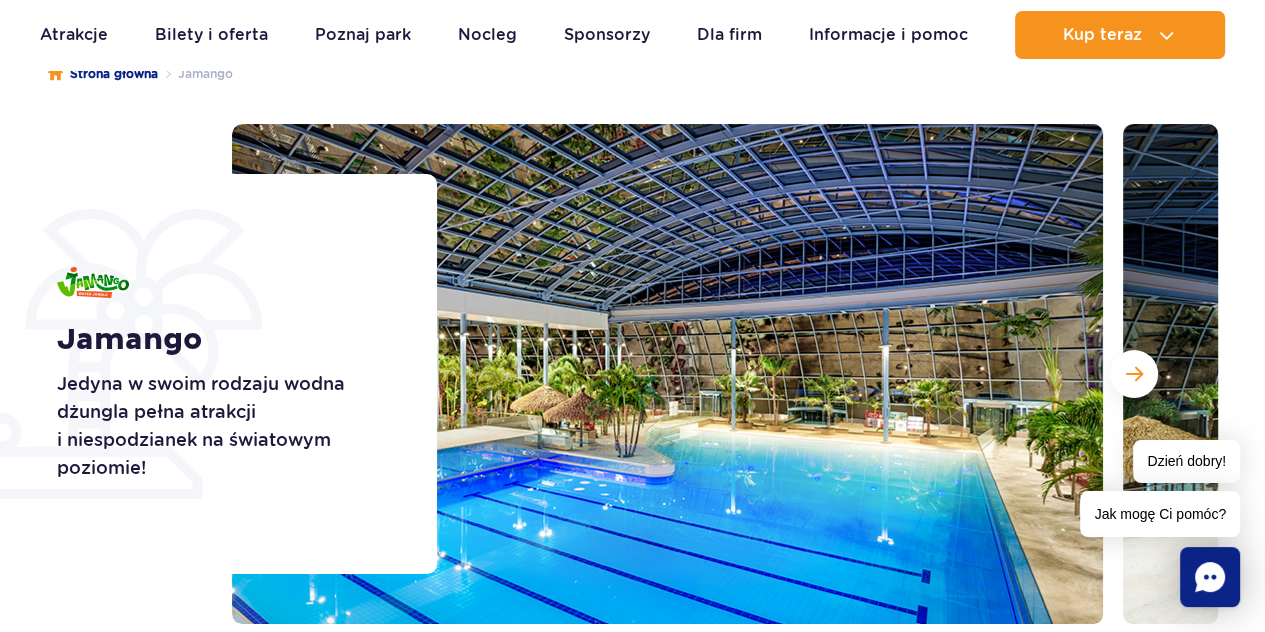 click at bounding box center [1134, 374] 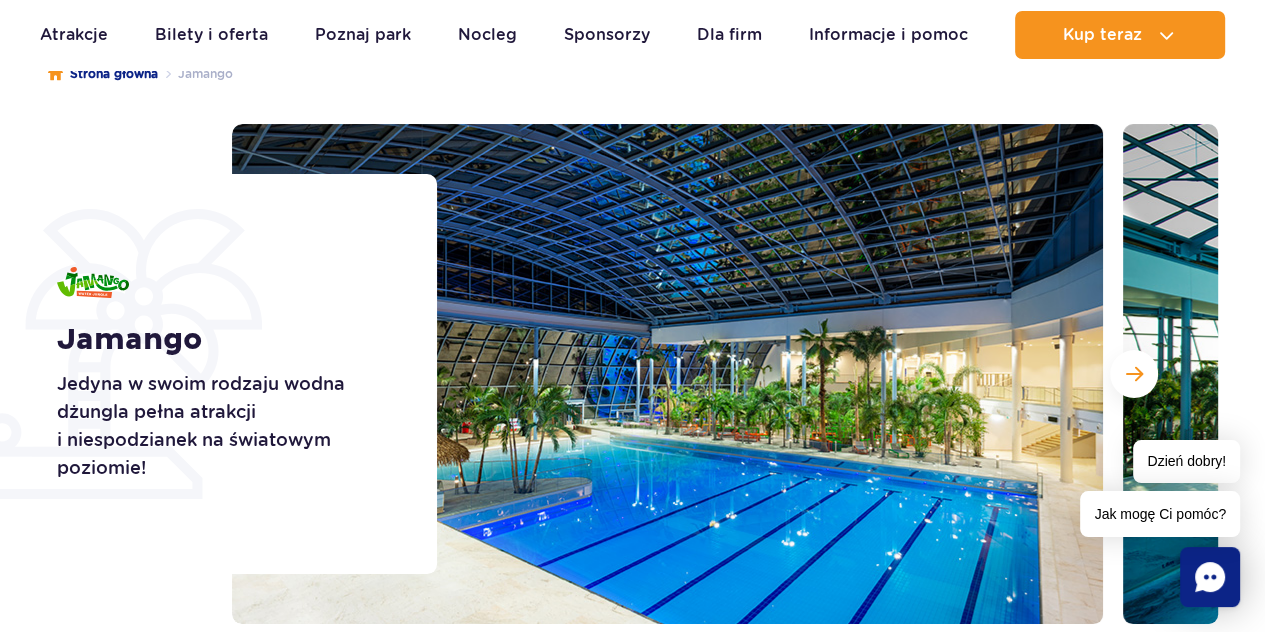 click at bounding box center (1134, 374) 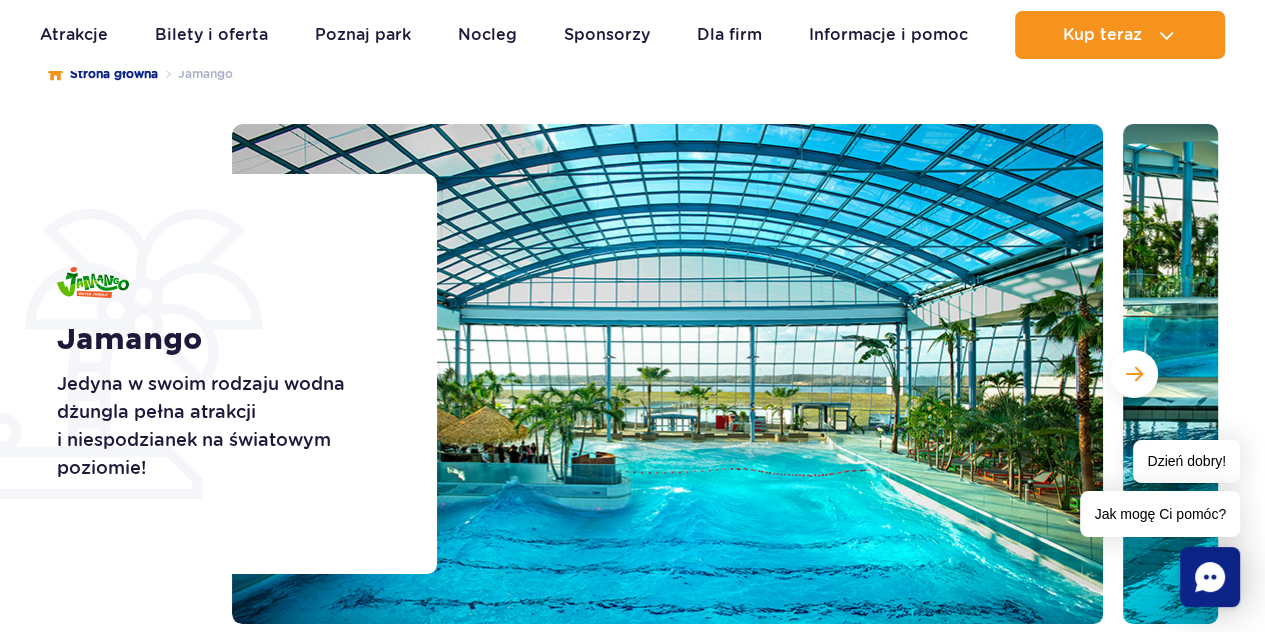 click at bounding box center [1134, 374] 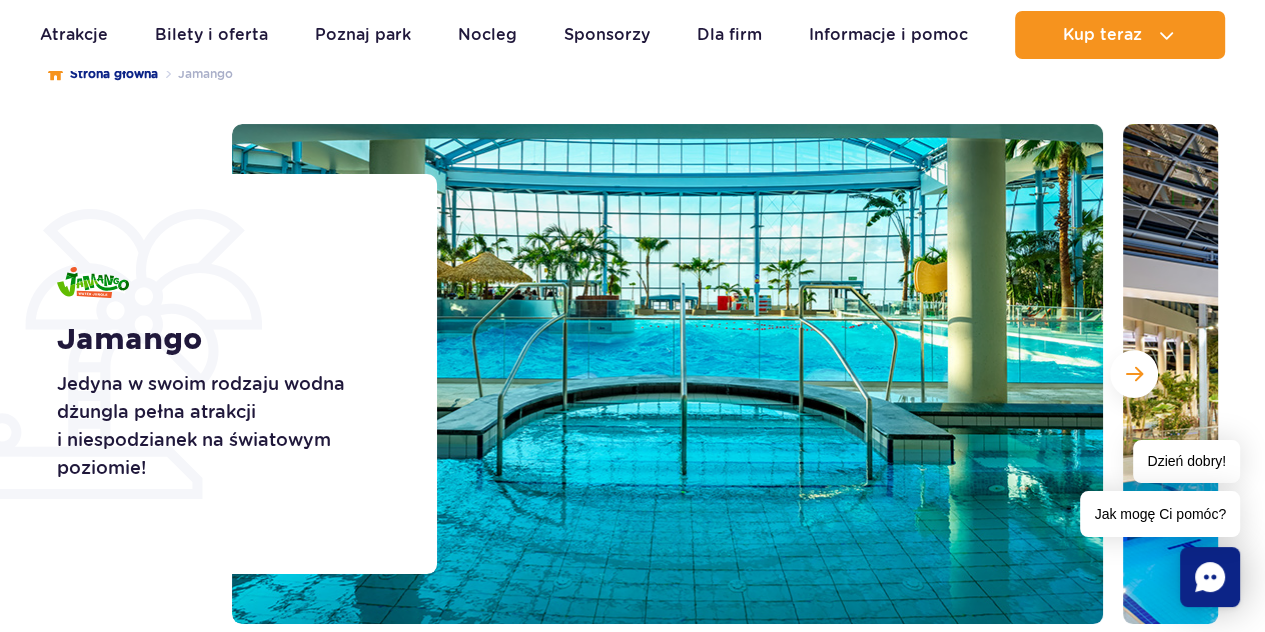 click at bounding box center (1134, 374) 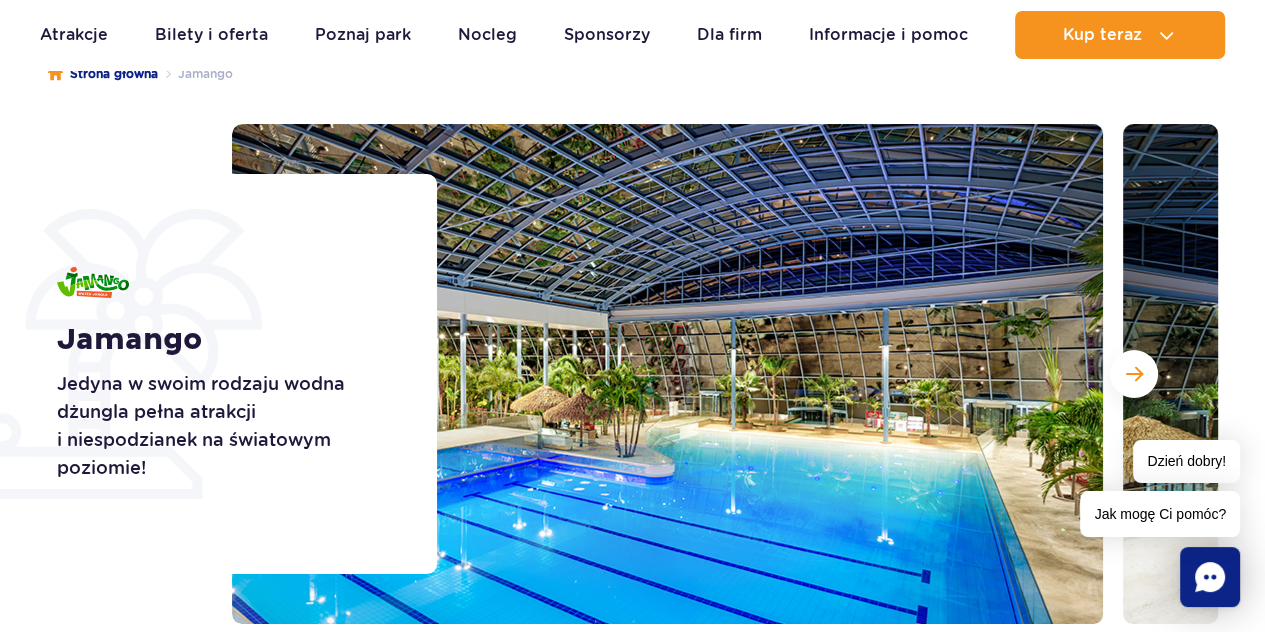 click at bounding box center [1134, 374] 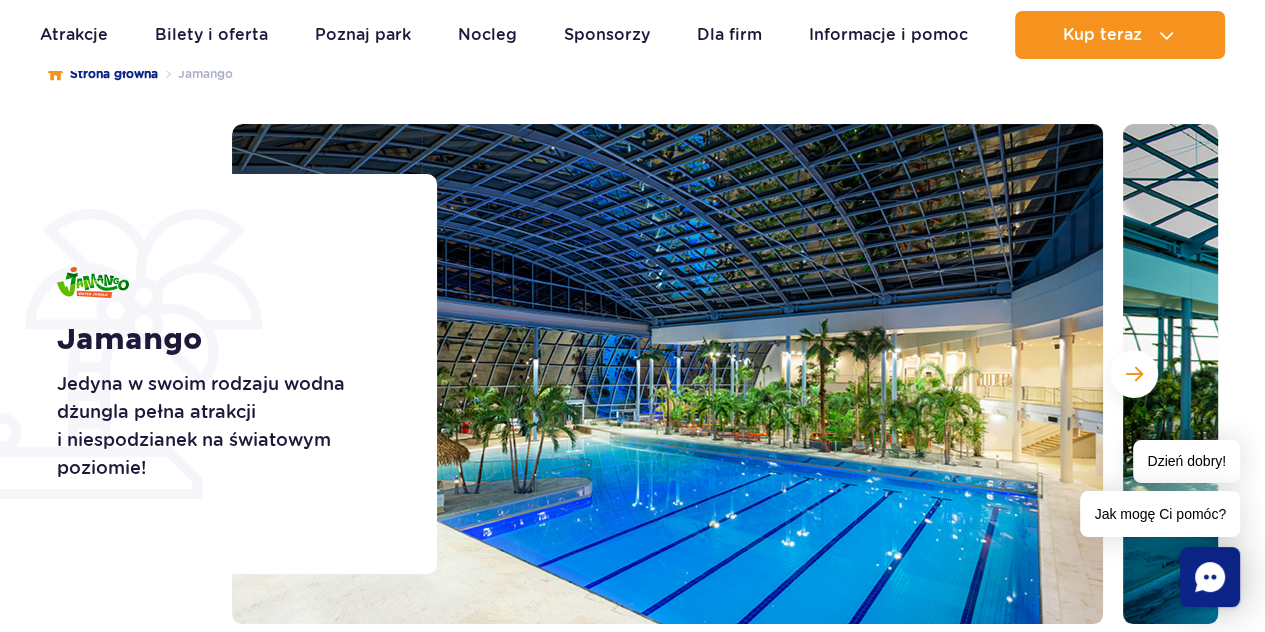 click at bounding box center [1134, 374] 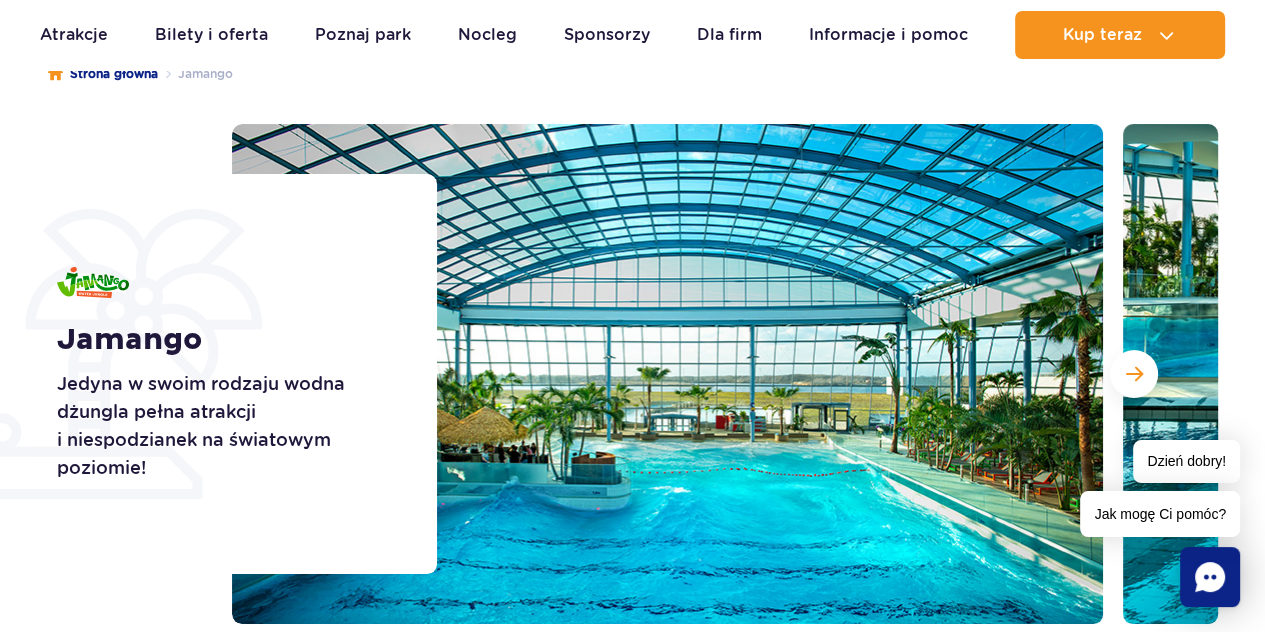 click at bounding box center (1134, 374) 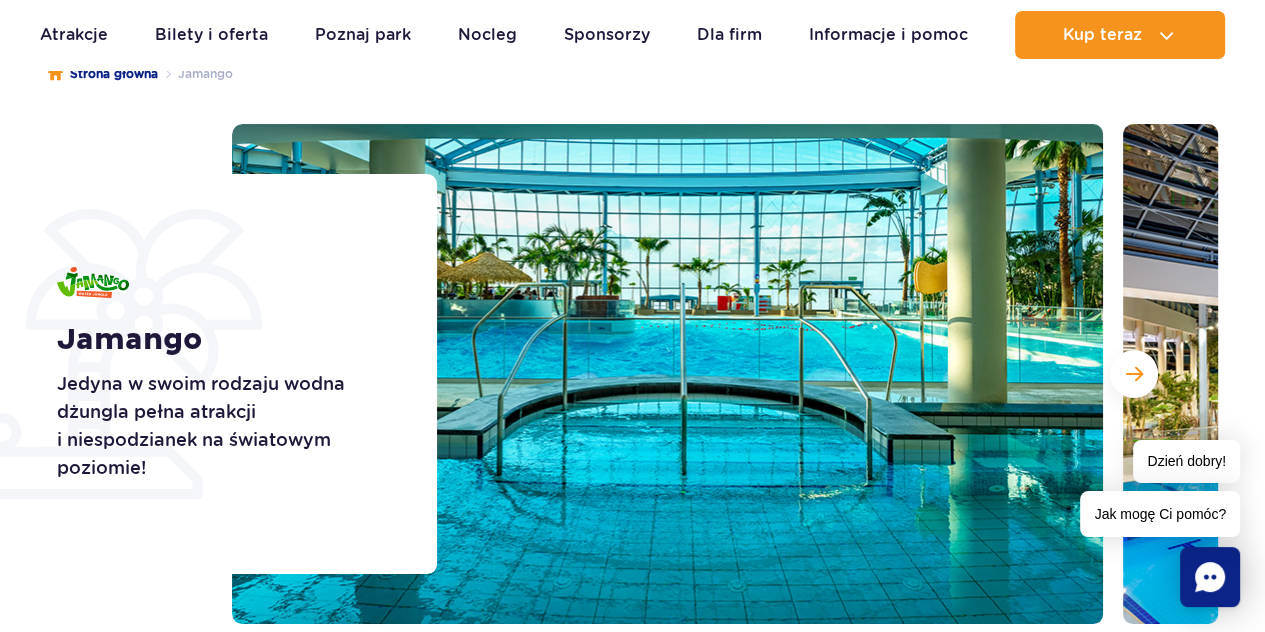 click at bounding box center [1134, 374] 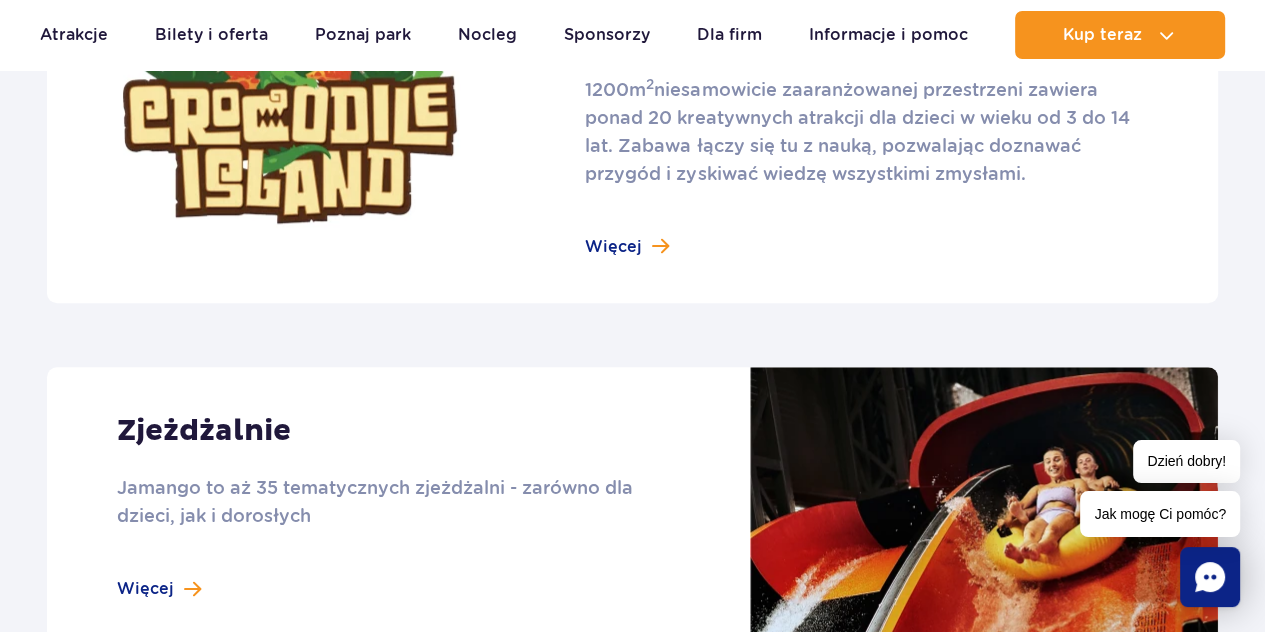 scroll, scrollTop: 1400, scrollLeft: 0, axis: vertical 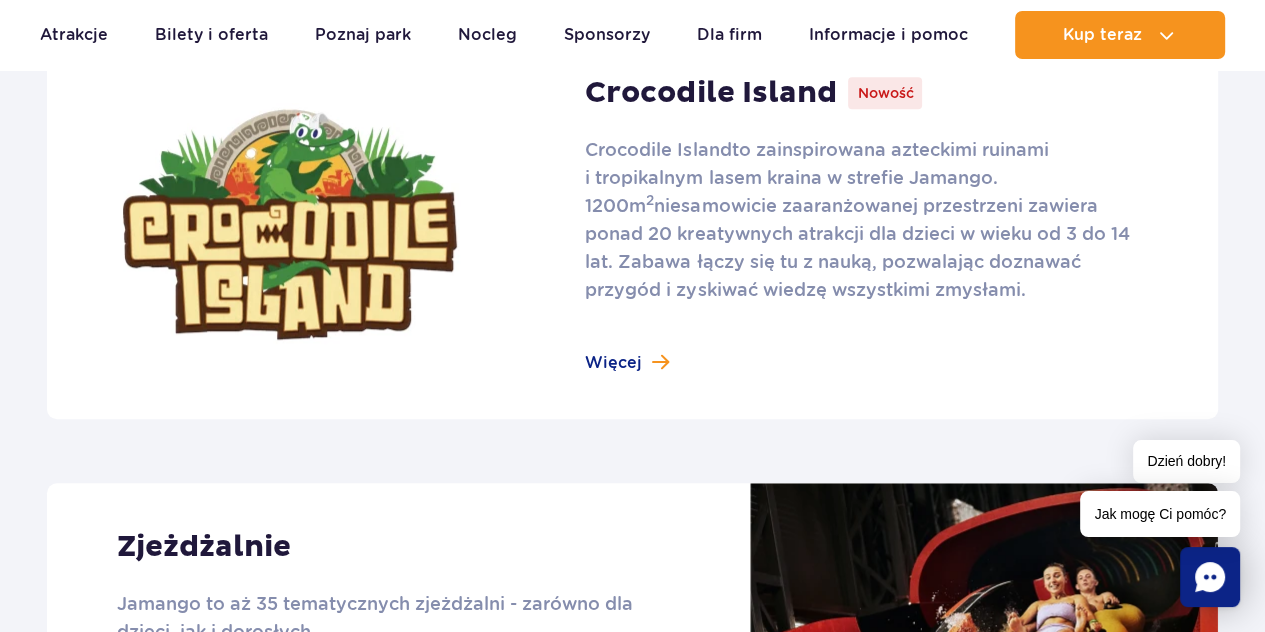click at bounding box center [632, 224] 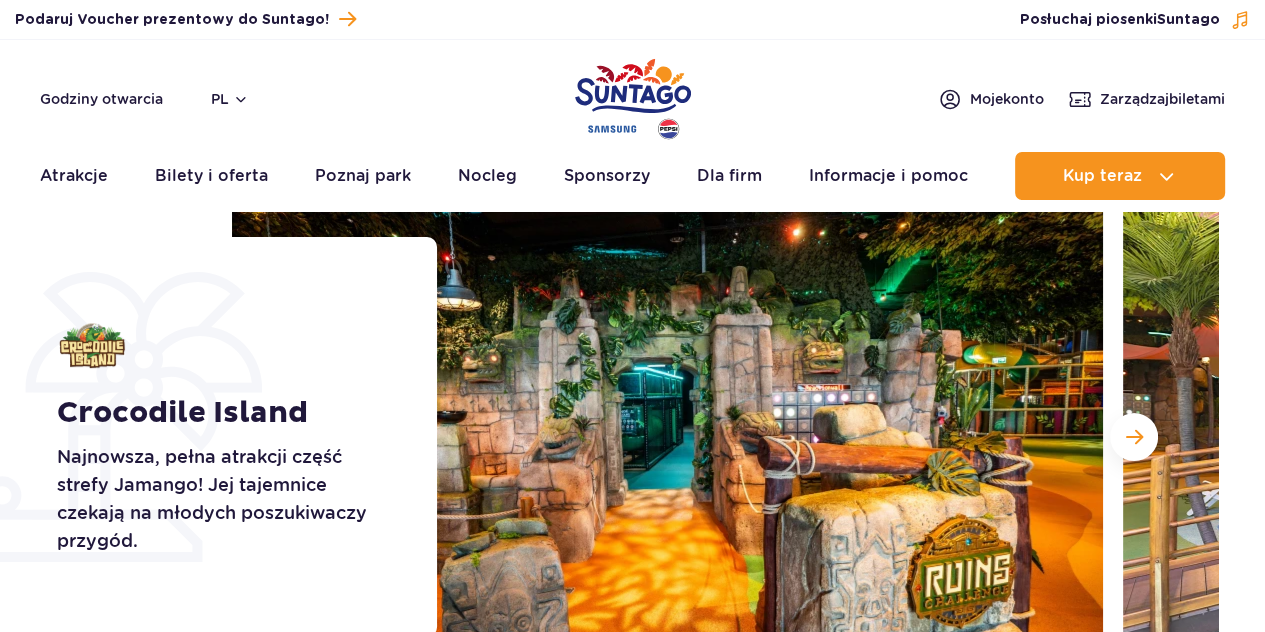 scroll, scrollTop: 200, scrollLeft: 0, axis: vertical 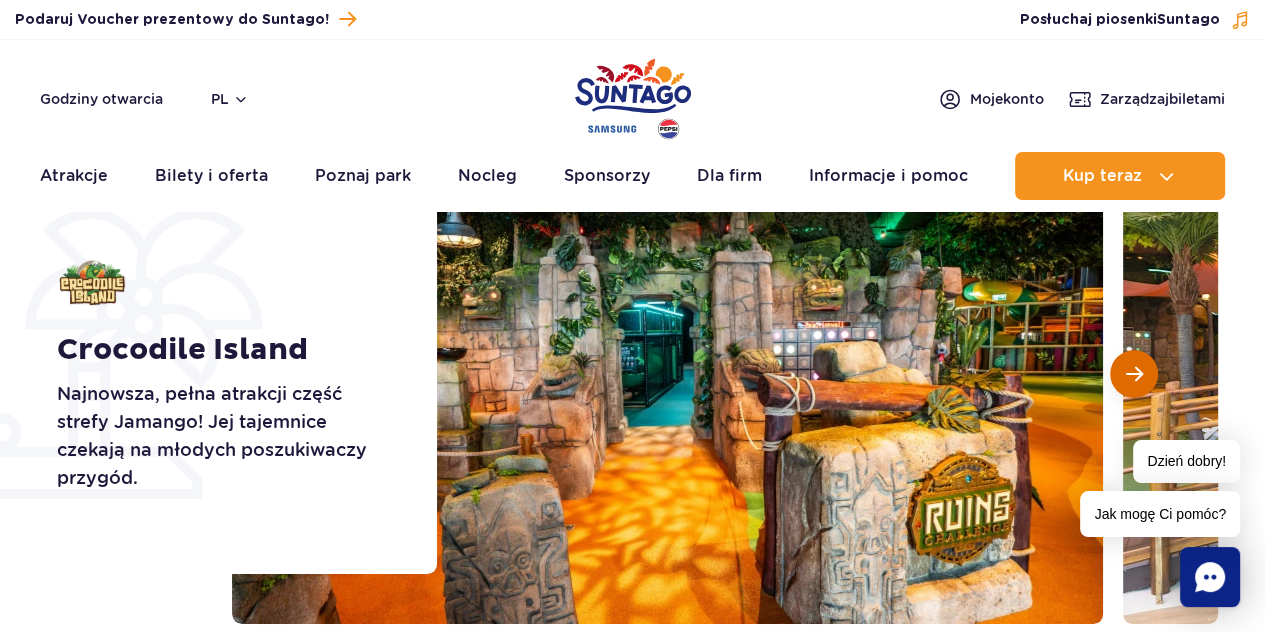click at bounding box center [1134, 374] 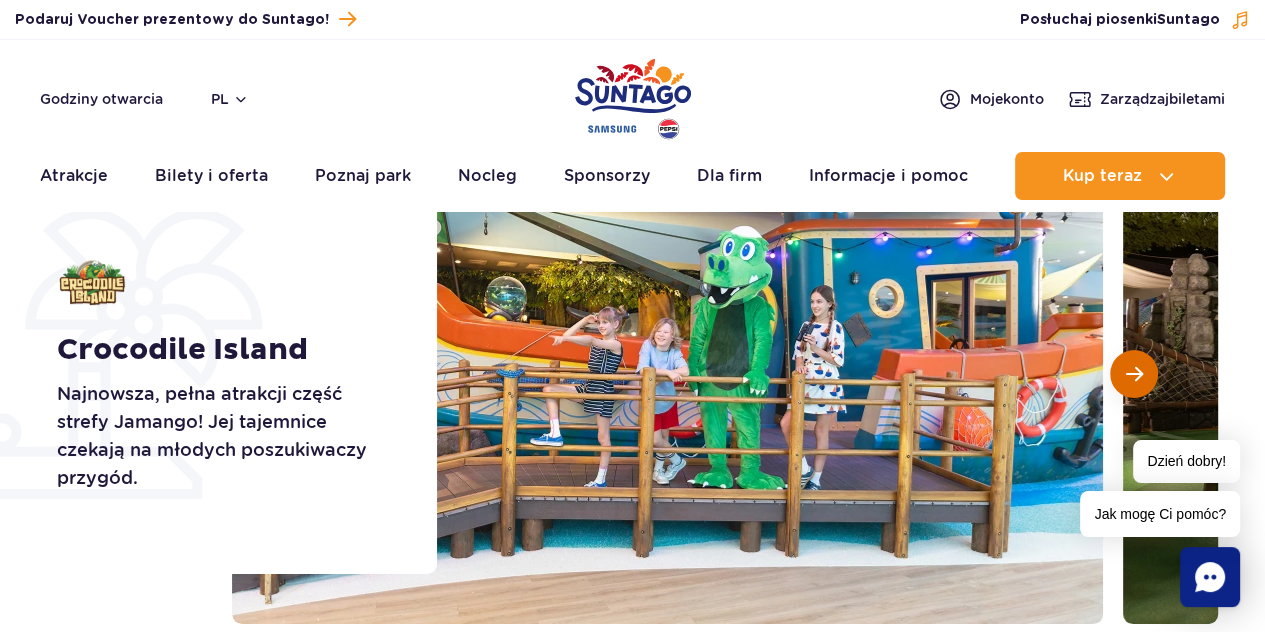 click at bounding box center [1134, 374] 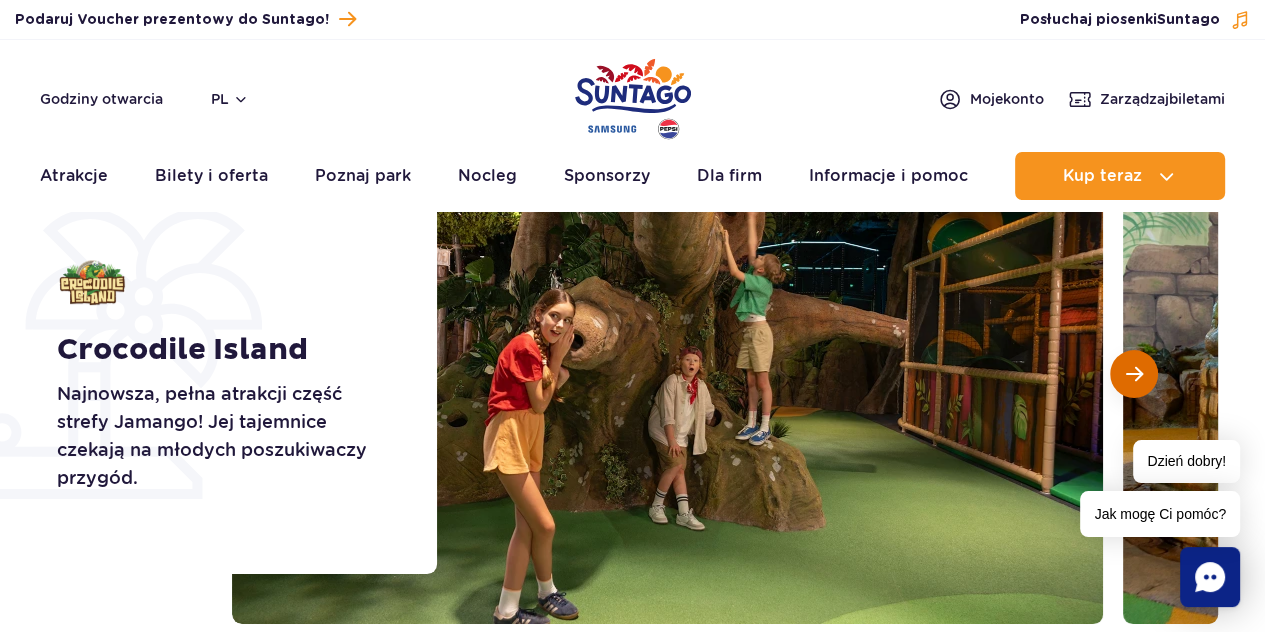 click at bounding box center [1134, 374] 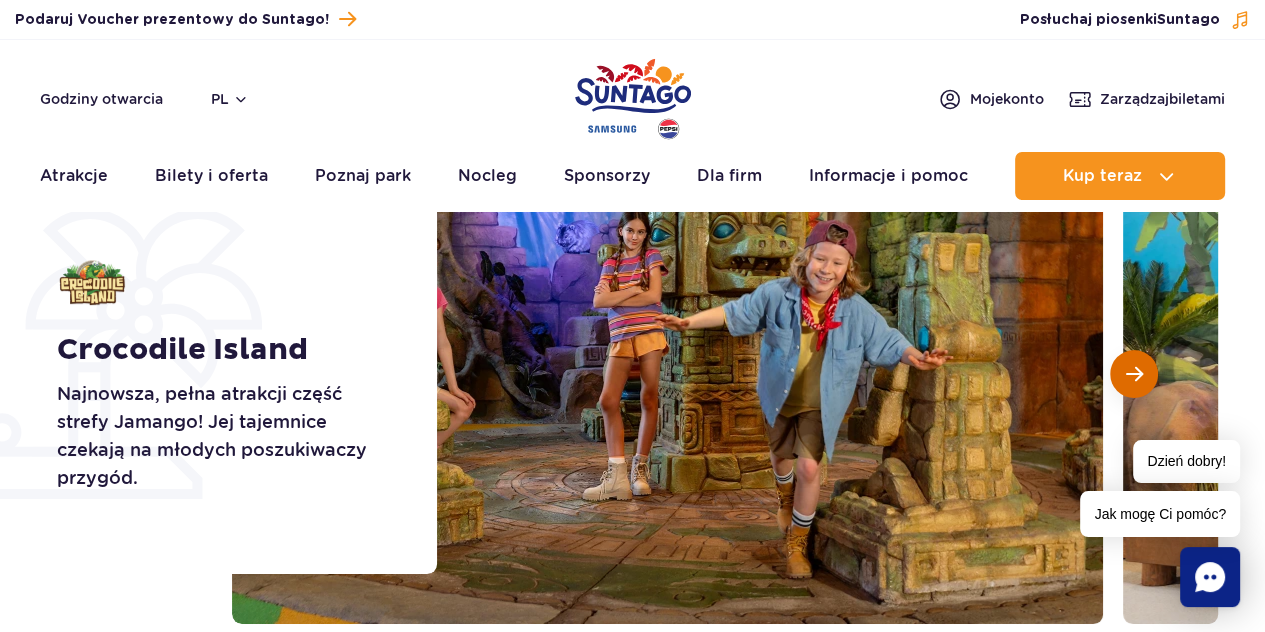 click at bounding box center [1134, 374] 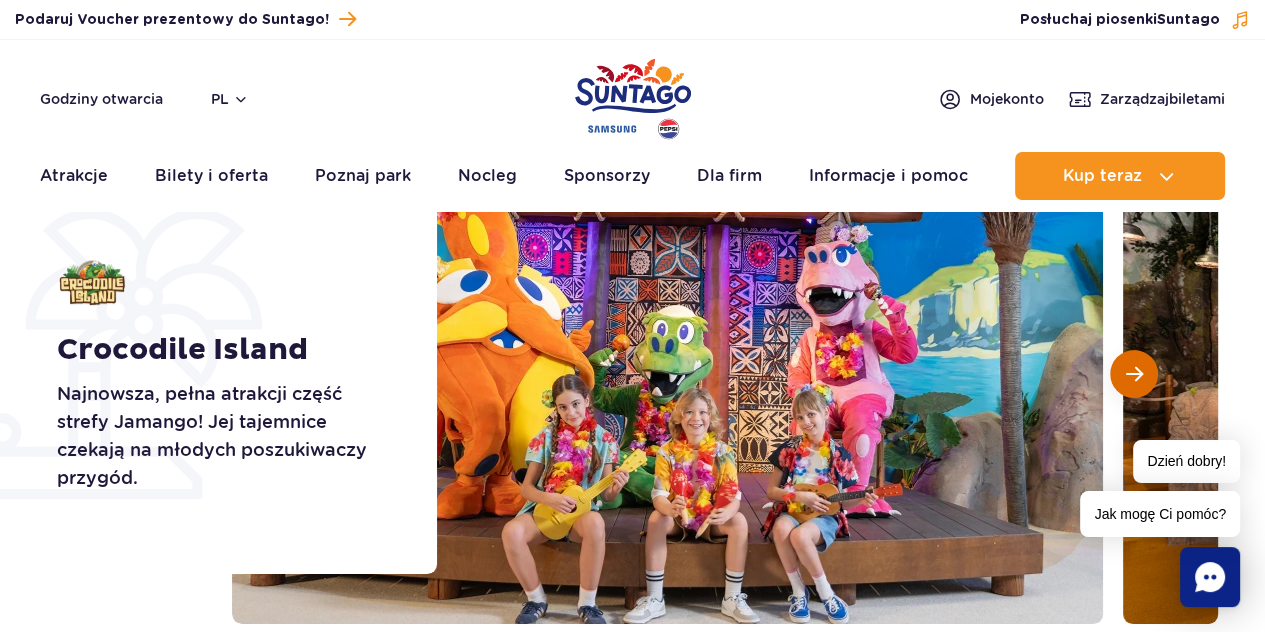 click at bounding box center [1134, 374] 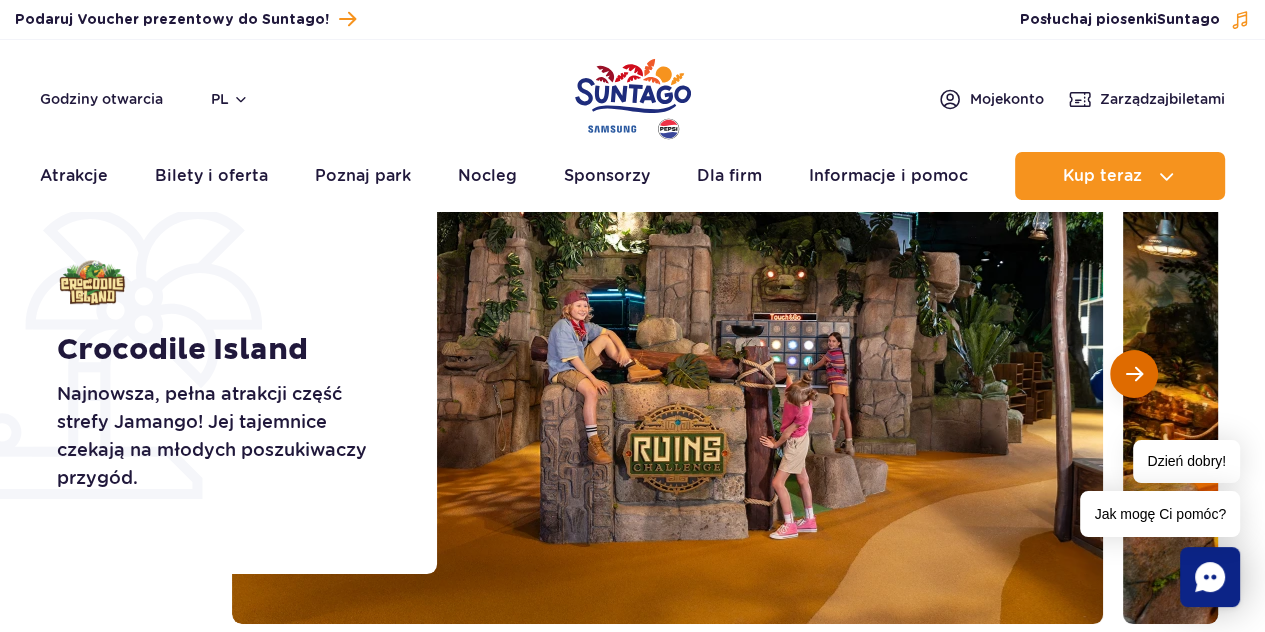 click at bounding box center (1134, 374) 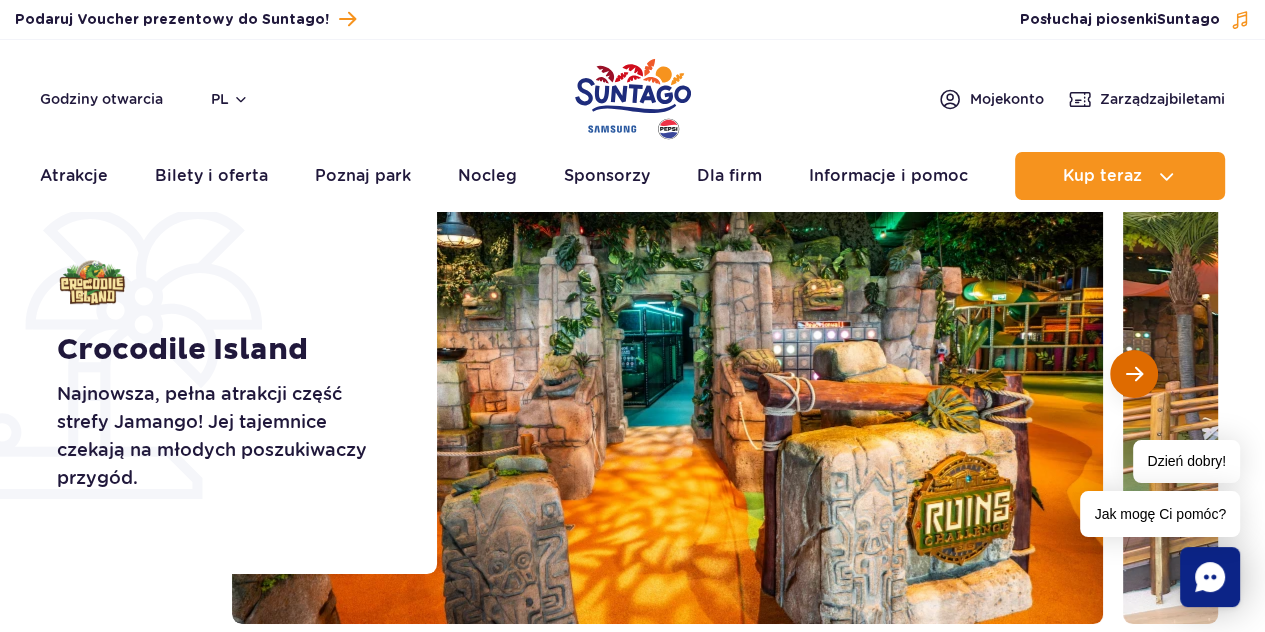click at bounding box center [1134, 374] 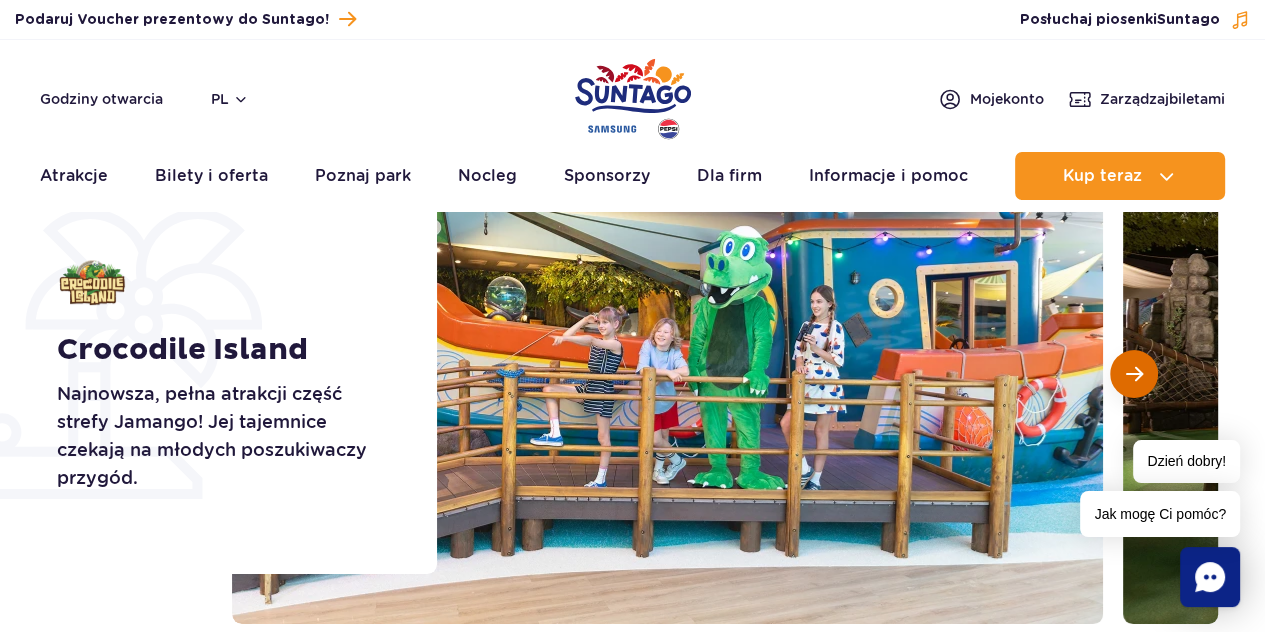 click at bounding box center (1134, 374) 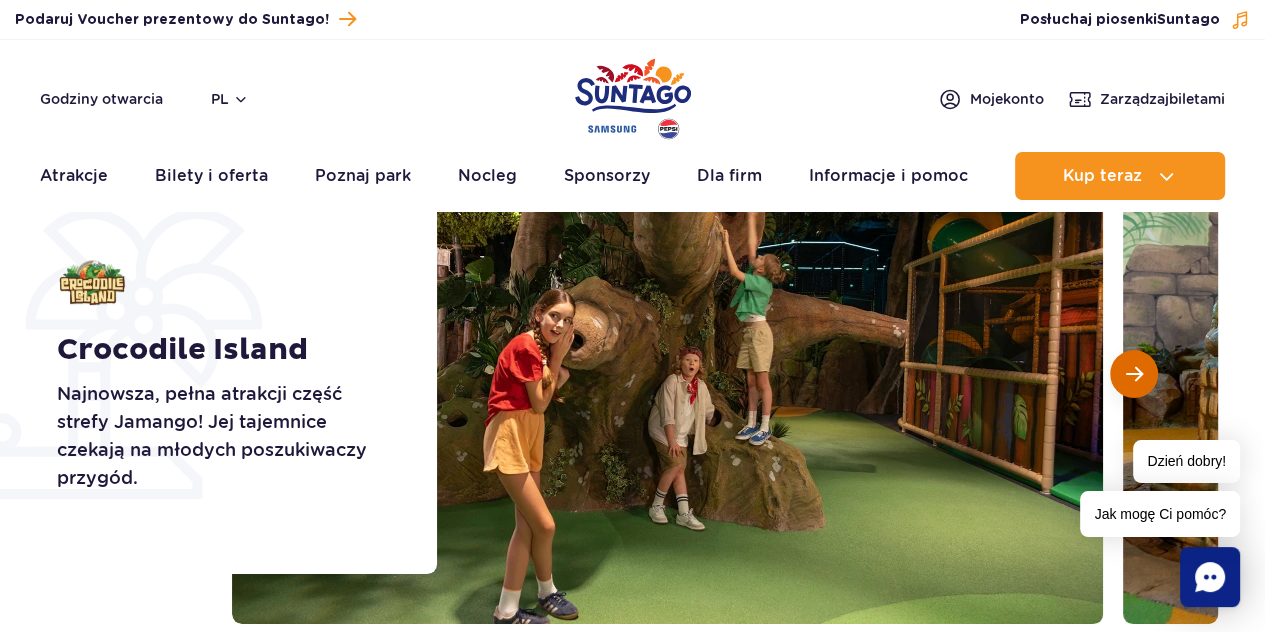 click at bounding box center [1134, 374] 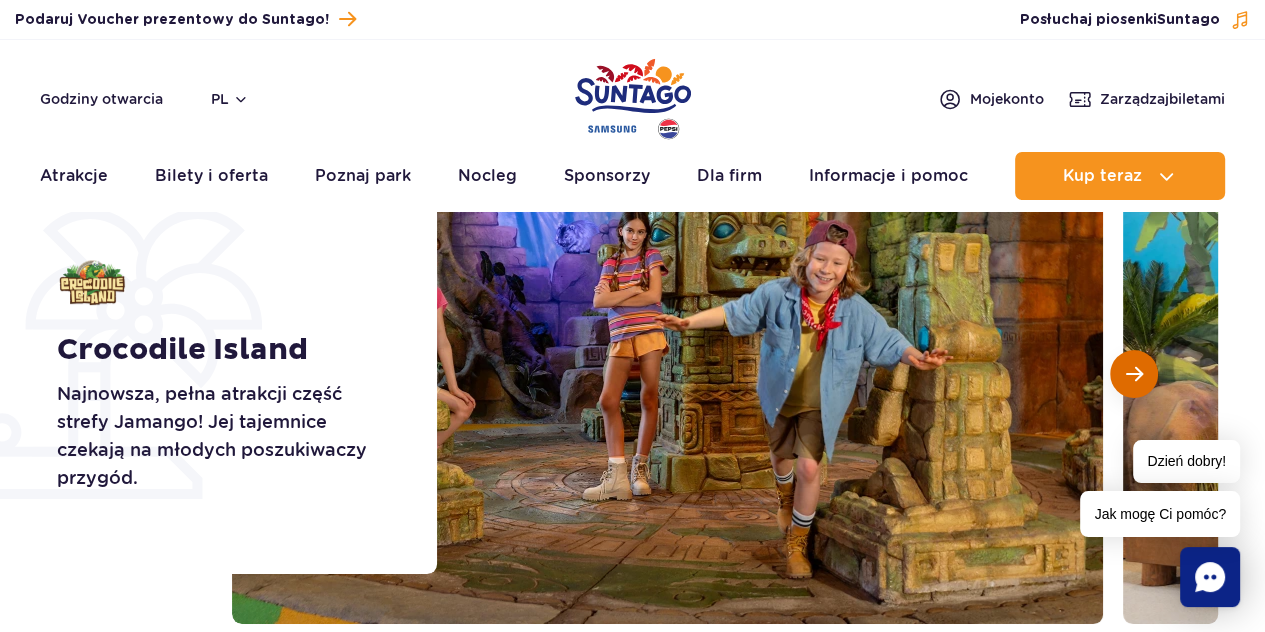 click at bounding box center (1134, 374) 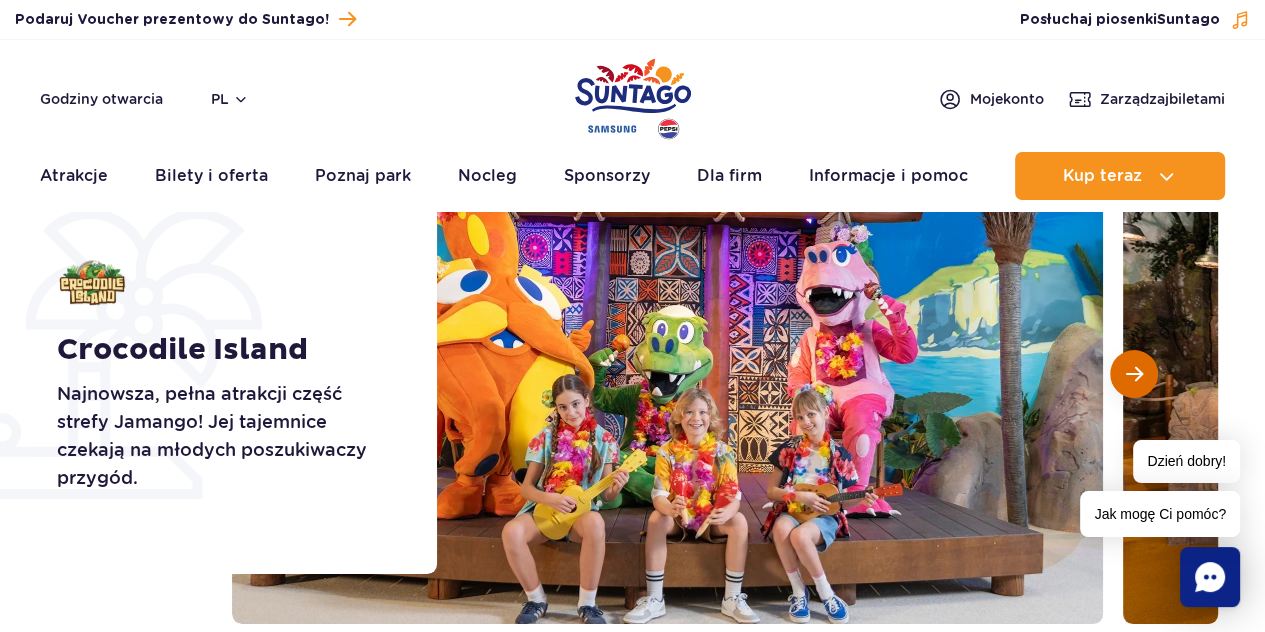 click at bounding box center (1134, 374) 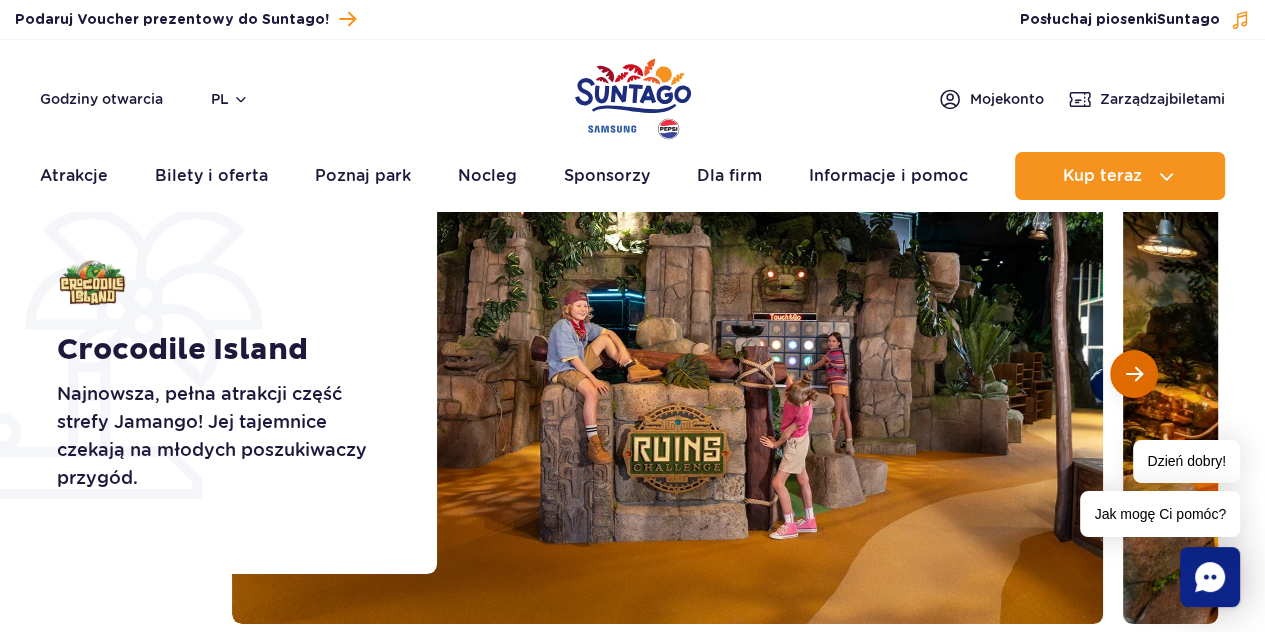 click at bounding box center (1134, 374) 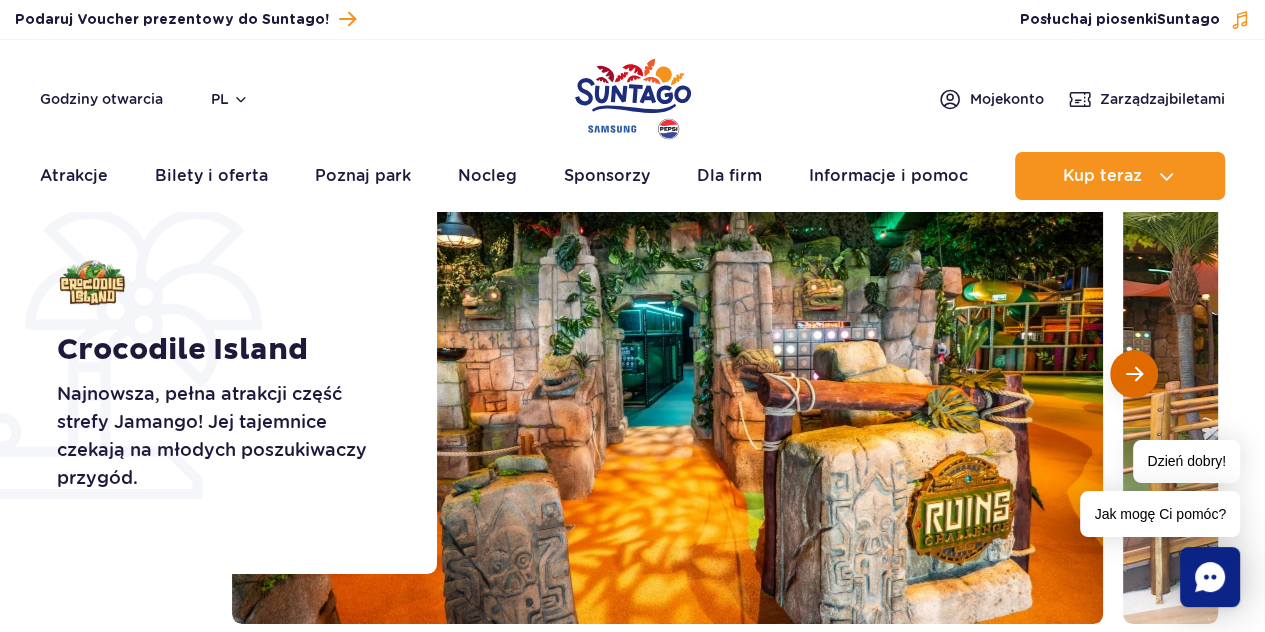 click at bounding box center (1134, 374) 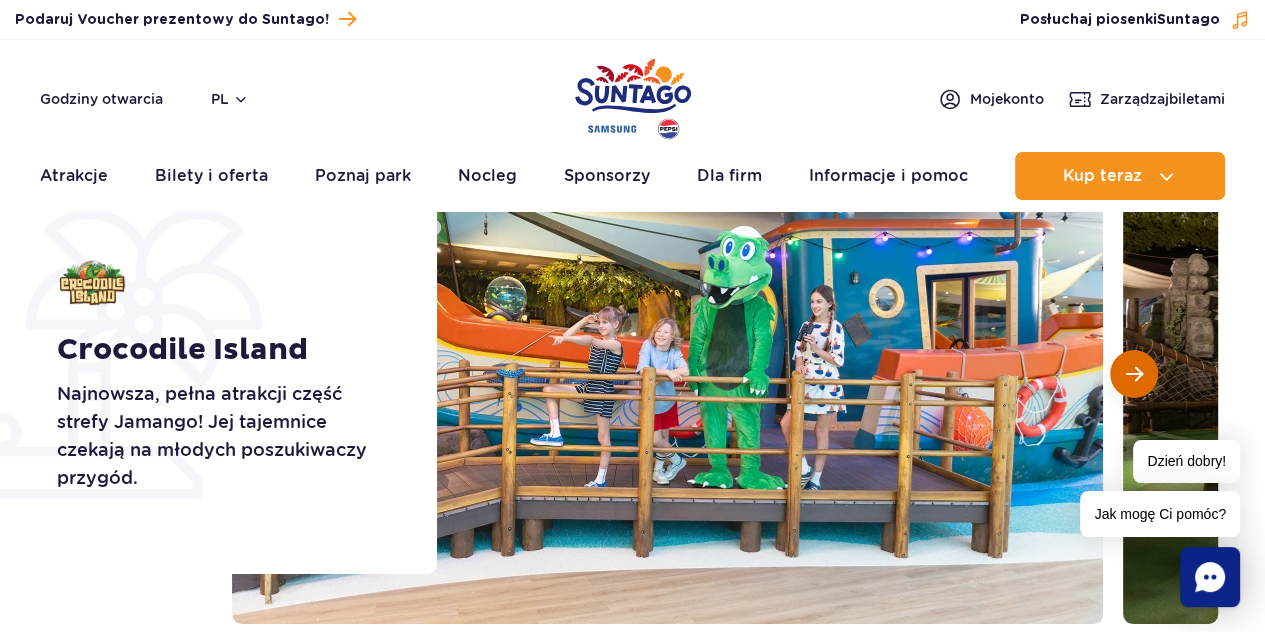 click at bounding box center (1134, 374) 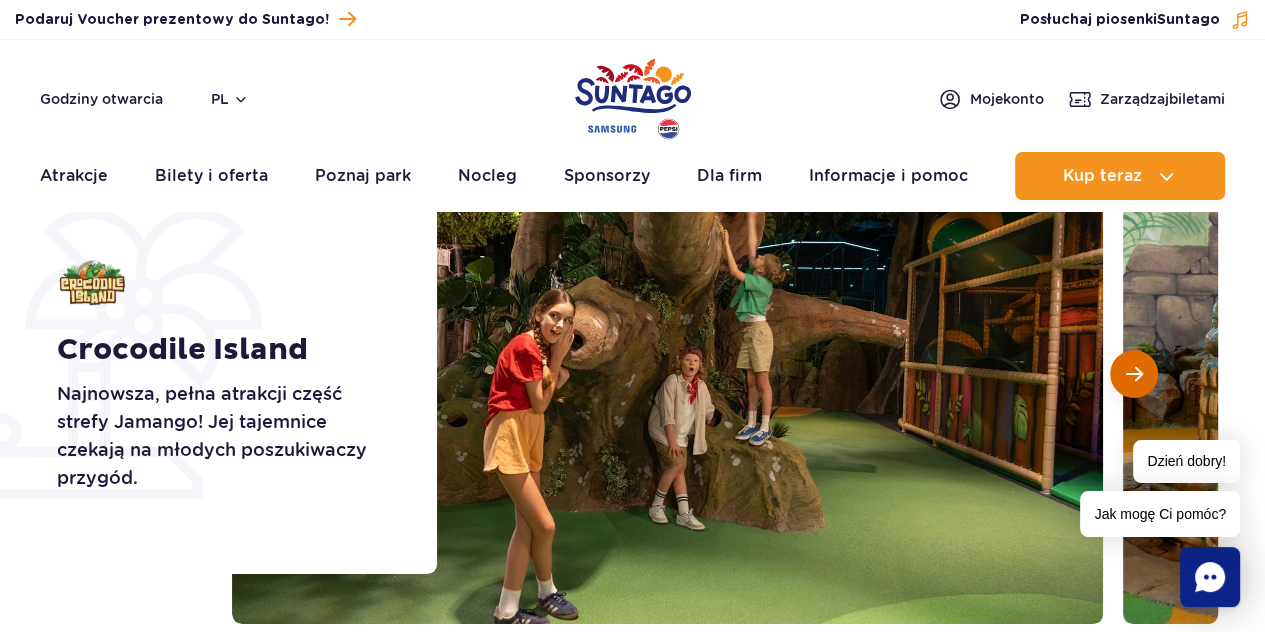 click at bounding box center (1134, 374) 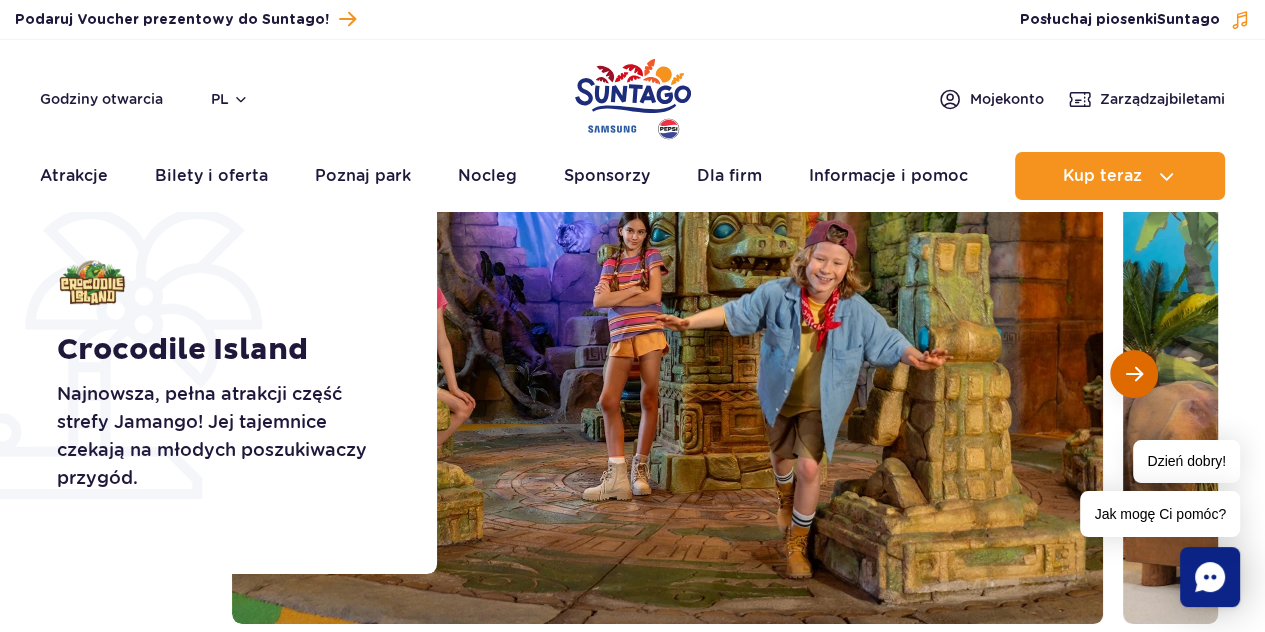 click at bounding box center [1134, 374] 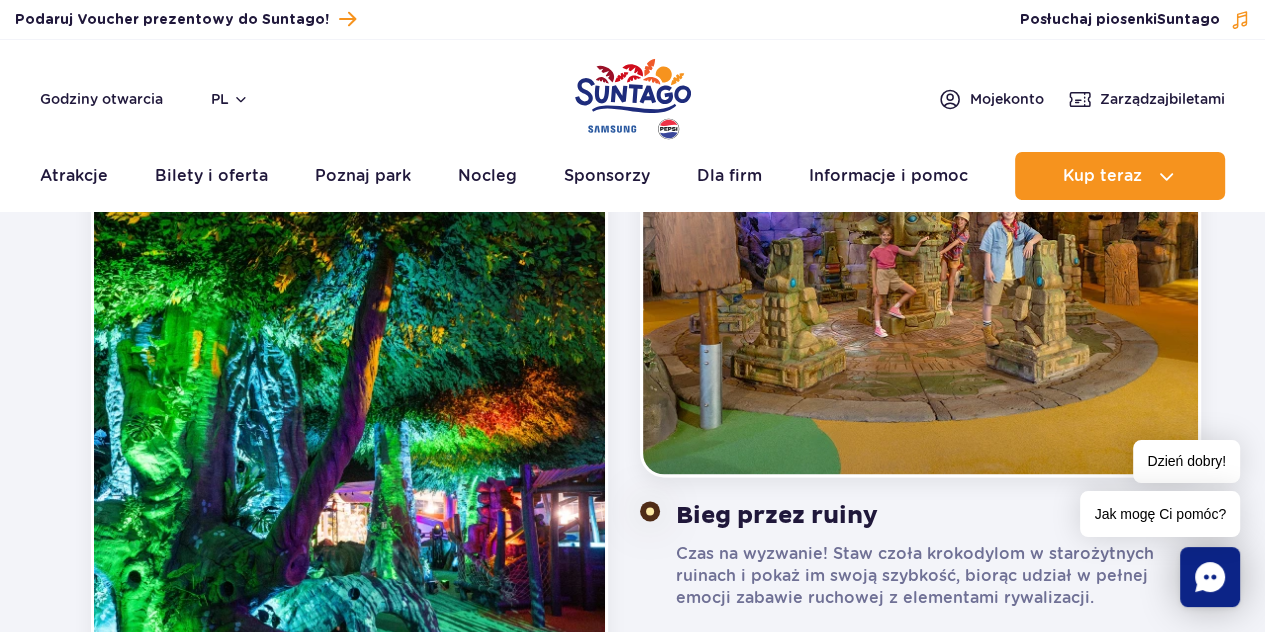 scroll, scrollTop: 2100, scrollLeft: 0, axis: vertical 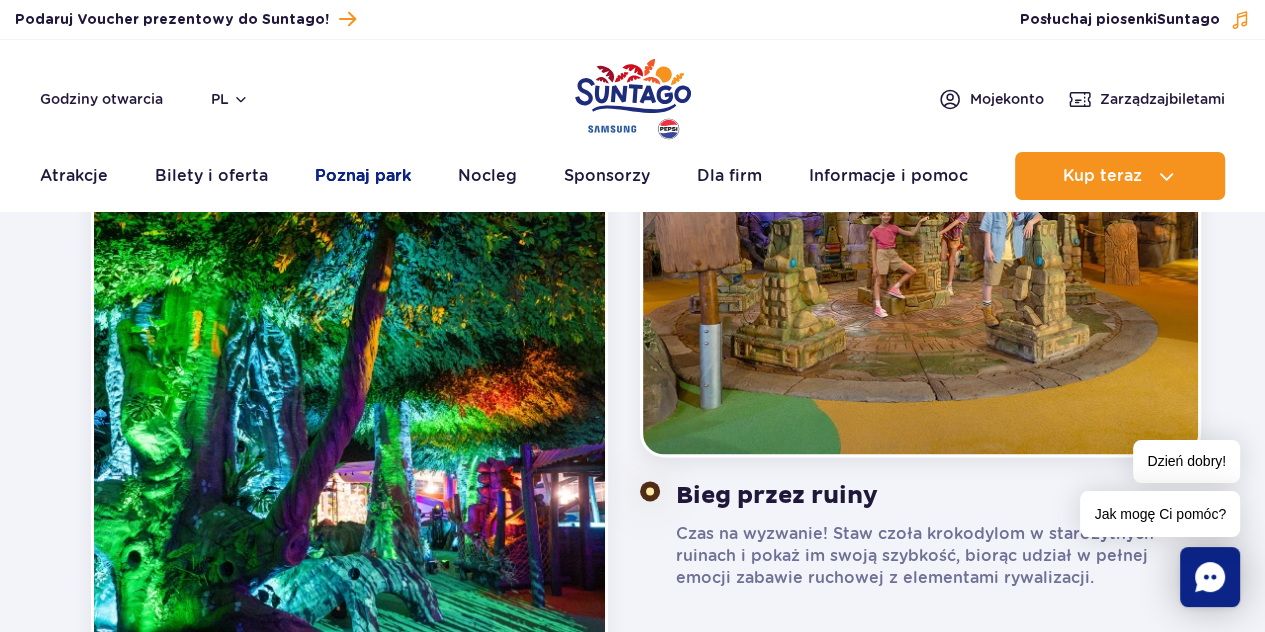 click on "Poznaj park" at bounding box center (363, 176) 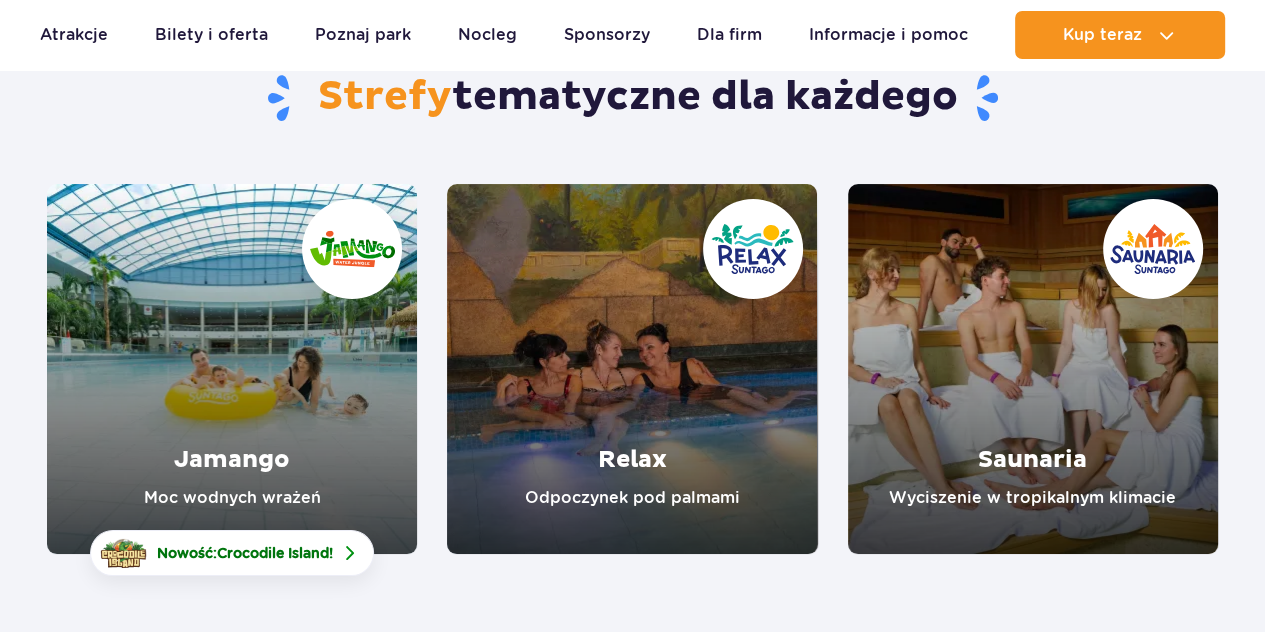 scroll, scrollTop: 200, scrollLeft: 0, axis: vertical 